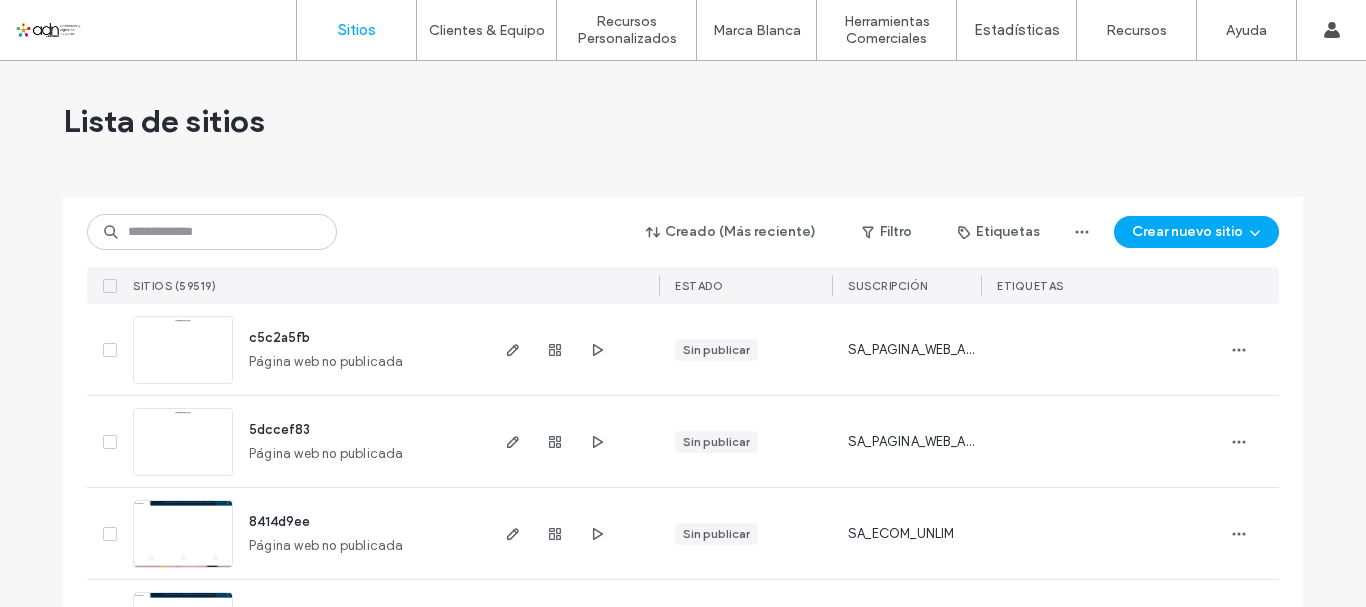 scroll, scrollTop: 0, scrollLeft: 0, axis: both 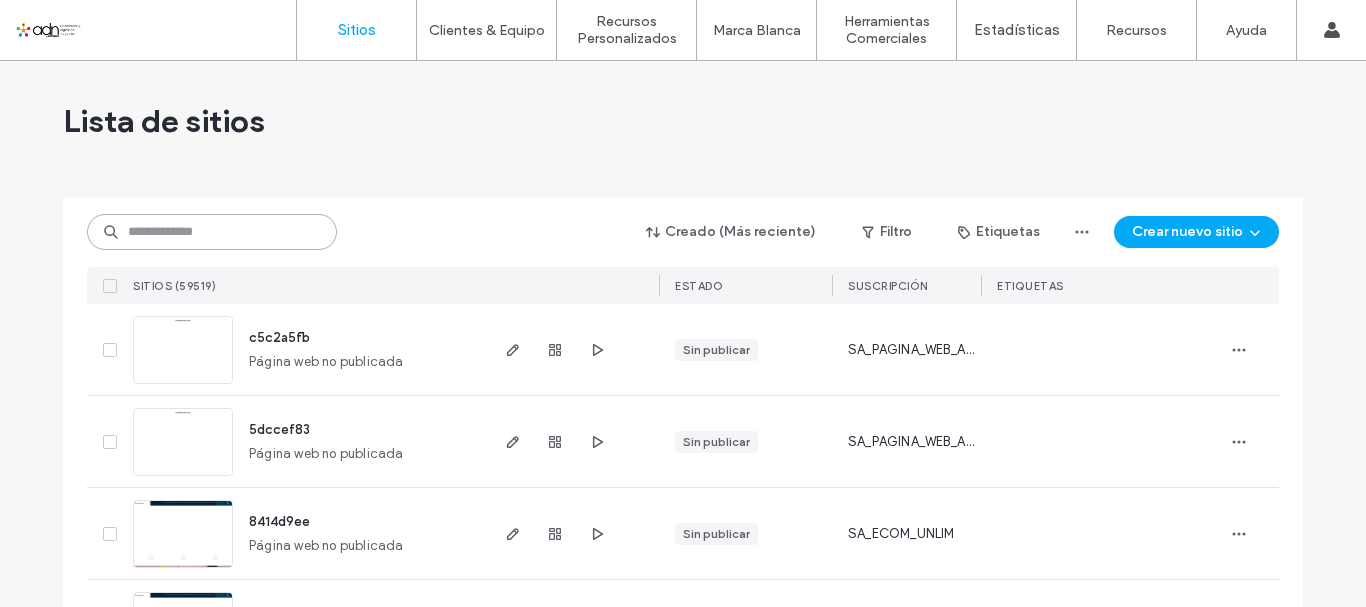 click at bounding box center (212, 232) 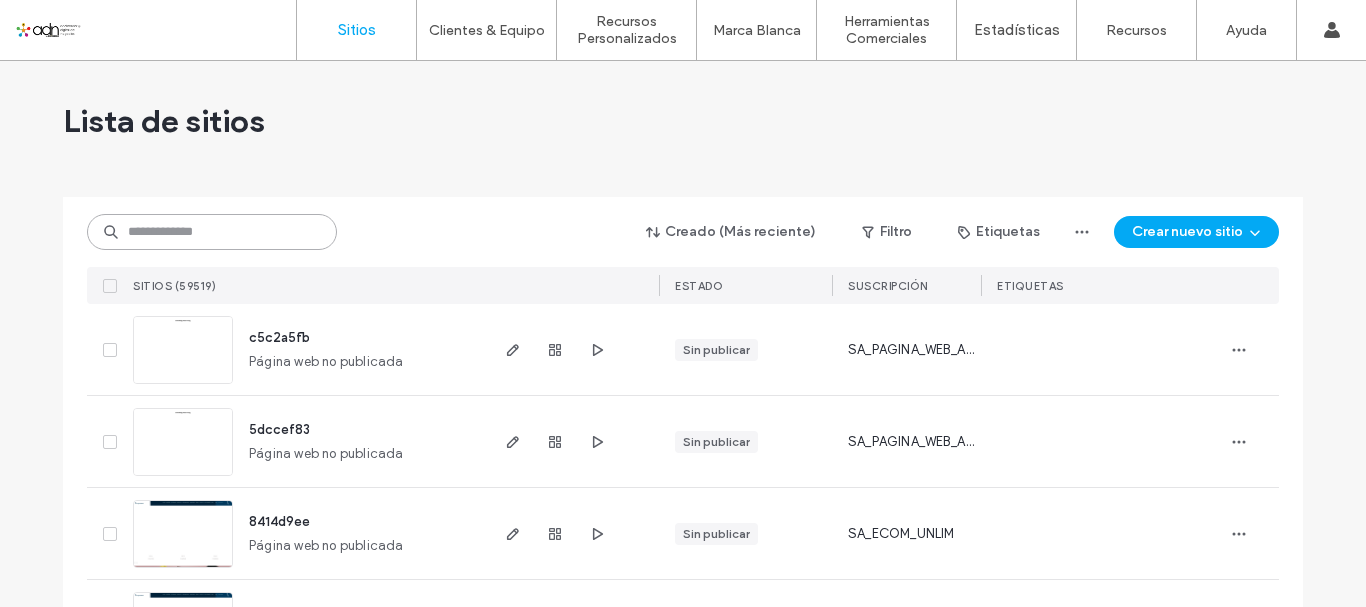 paste on "*********" 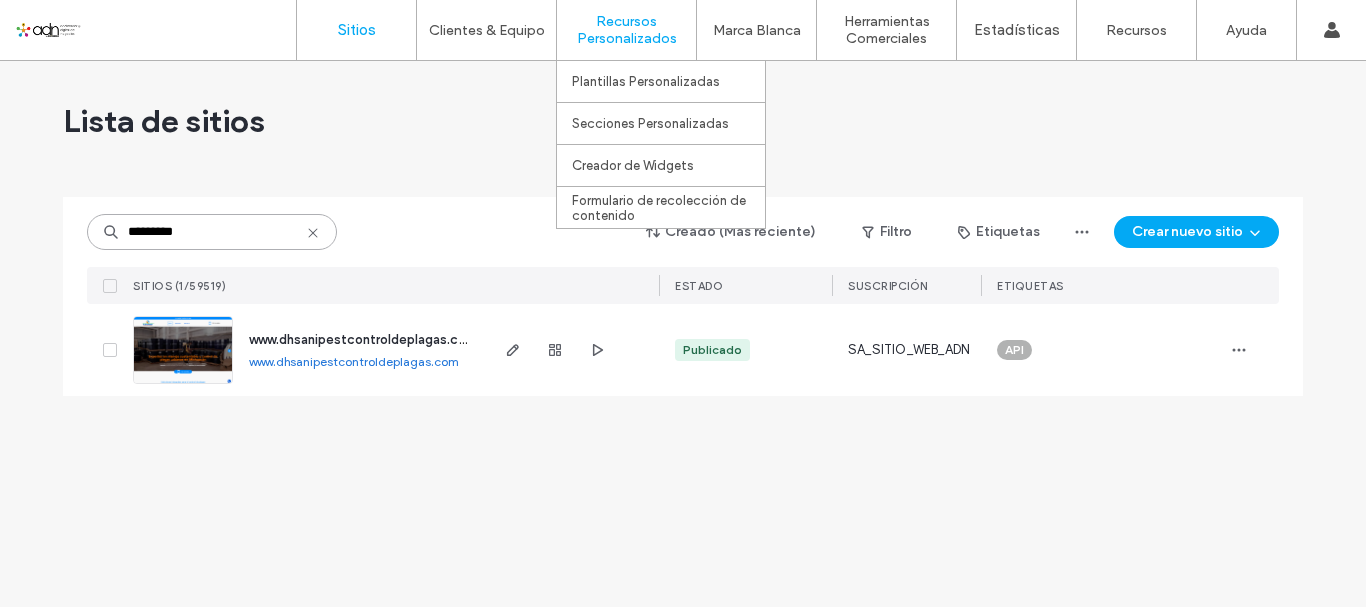 type on "*********" 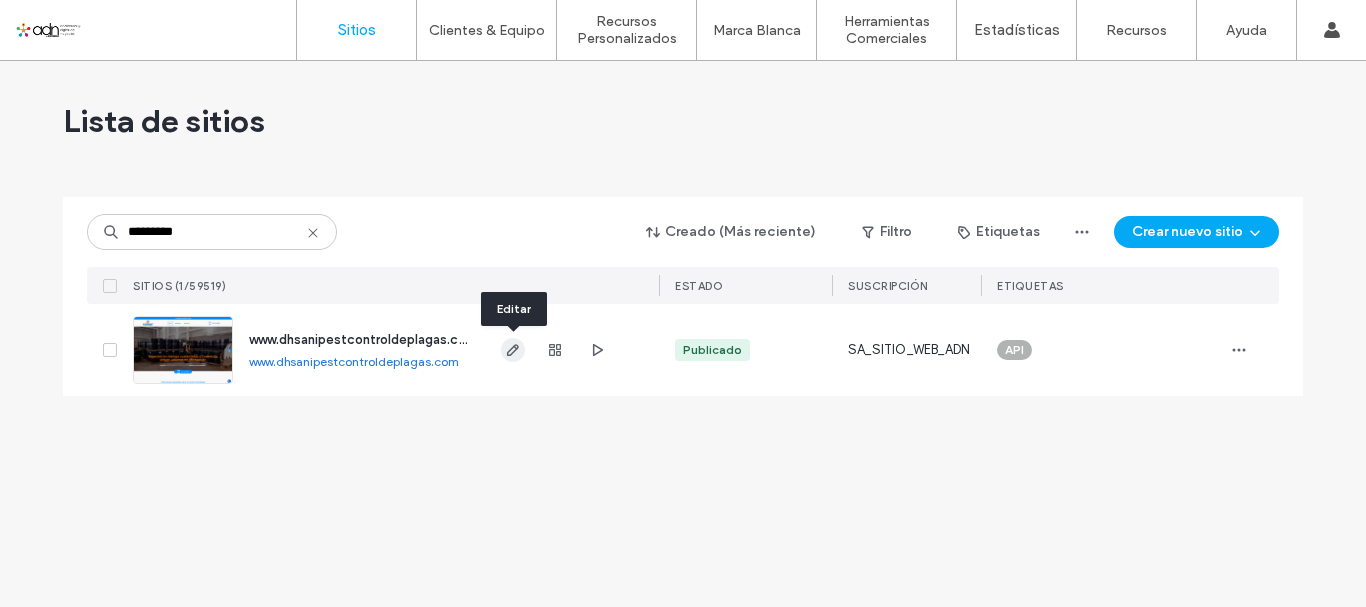click 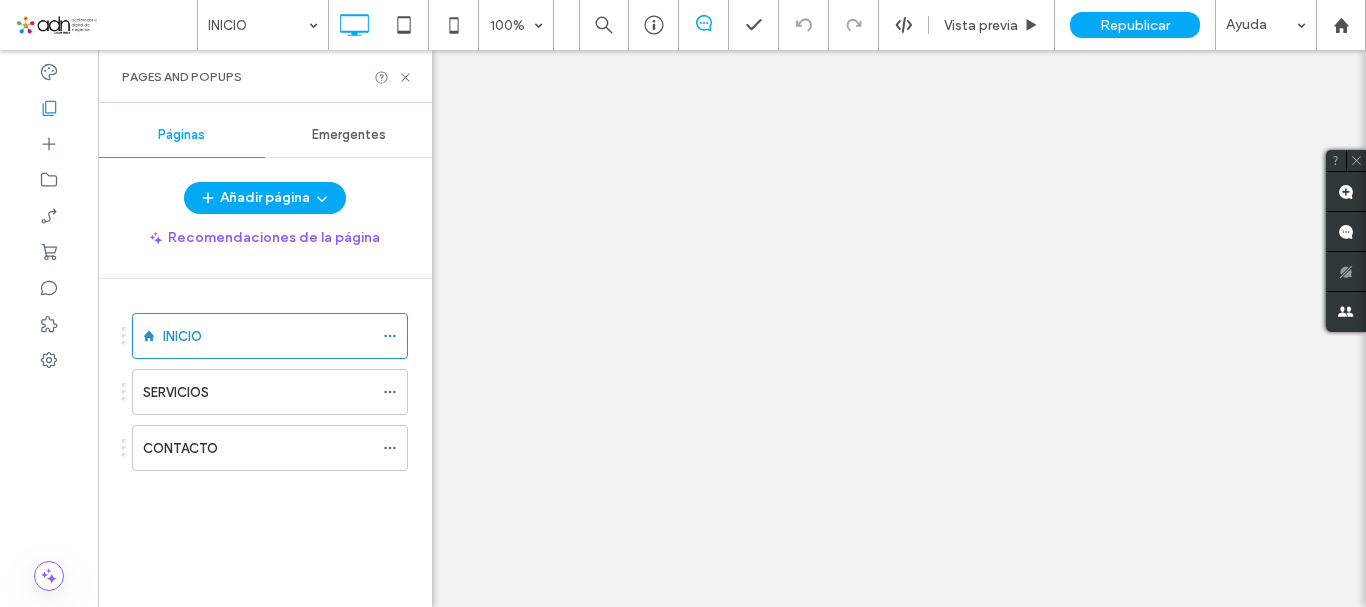 click 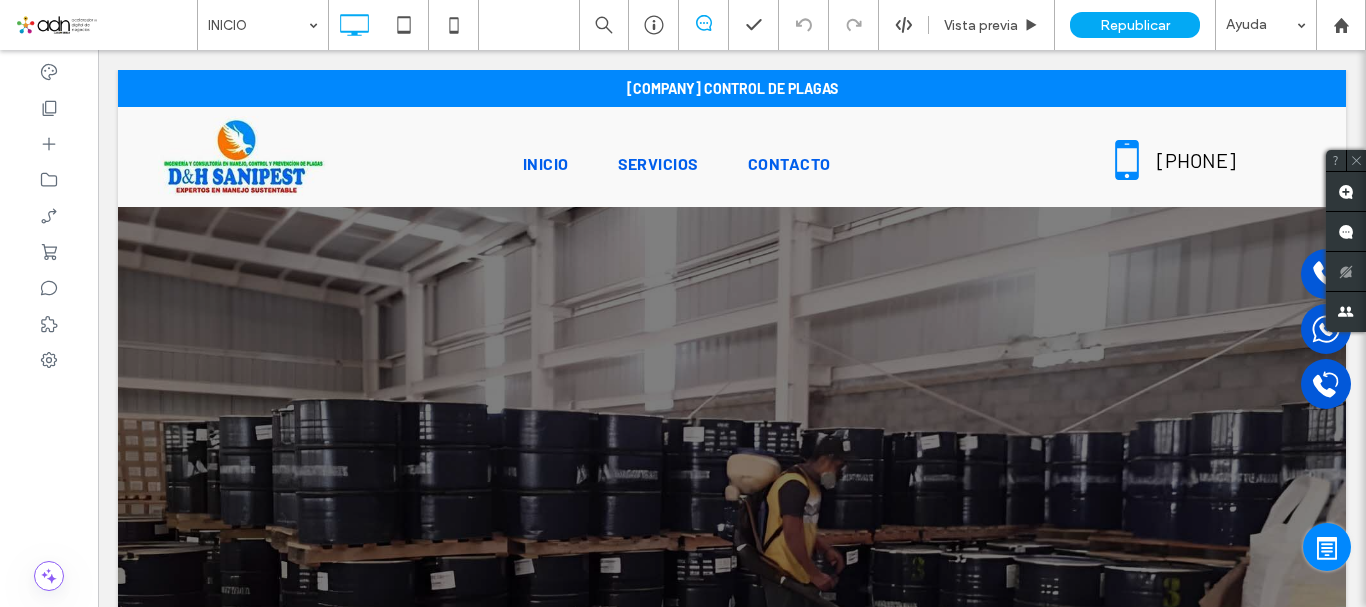 scroll, scrollTop: 189, scrollLeft: 0, axis: vertical 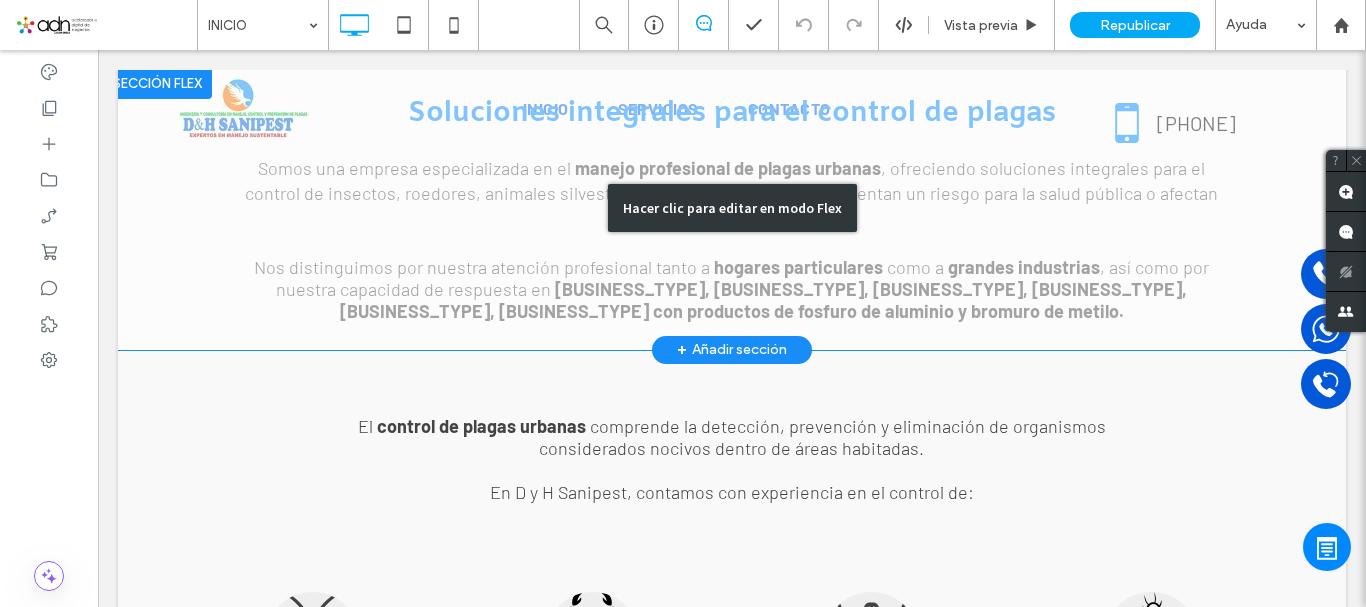 click on "Hacer clic para editar en modo Flex" at bounding box center [732, 208] 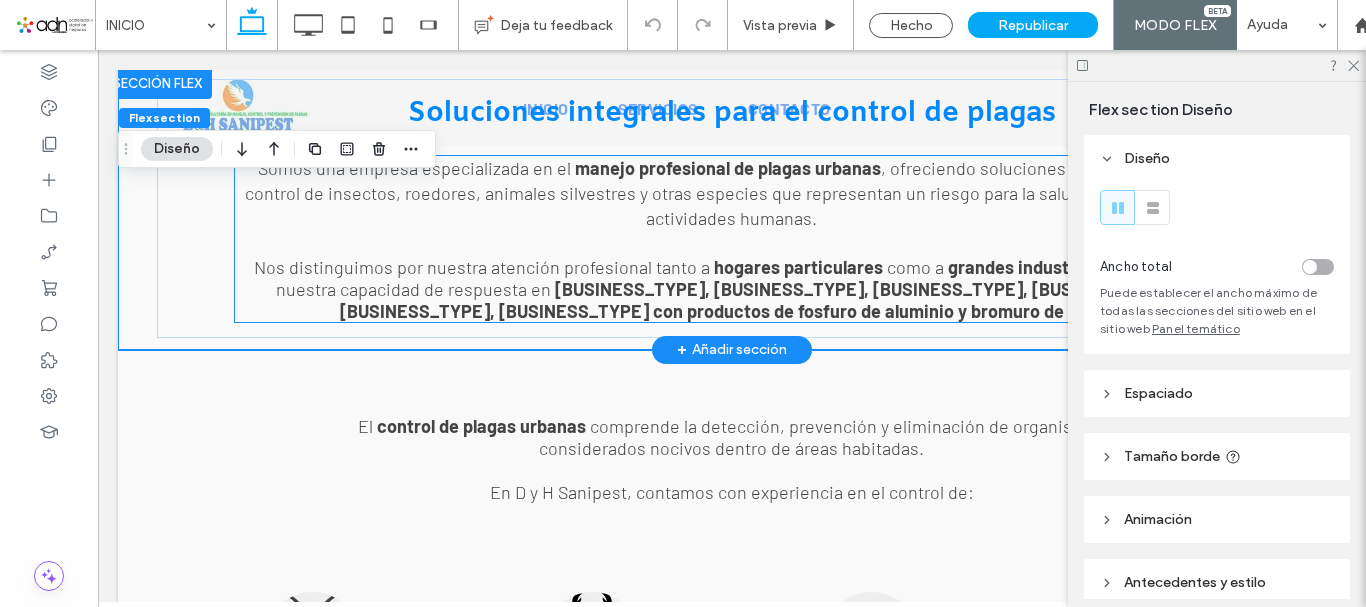 click on "[BUSINESS_TYPE], [BUSINESS_TYPE], [BUSINESS_TYPE], [BUSINESS_TYPE], [BUSINESS_TYPE], [BUSINESS_TYPE] con productos de fosfuro de aluminio y bromuro de metilo." at bounding box center [764, 300] 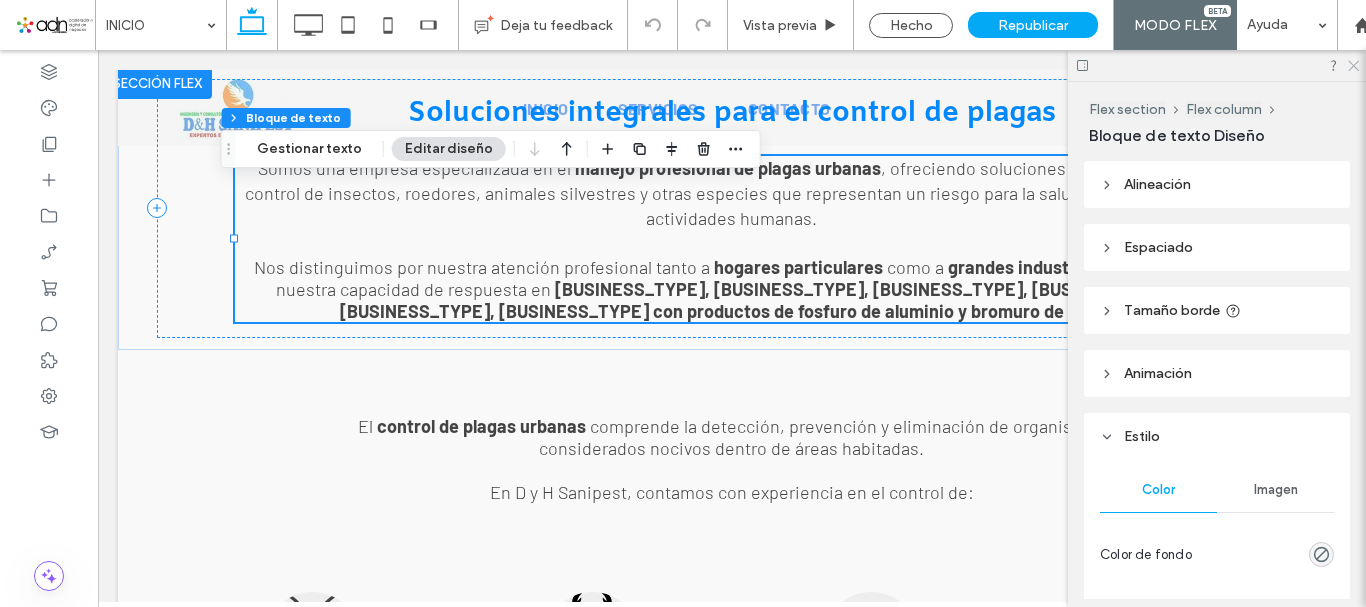 click 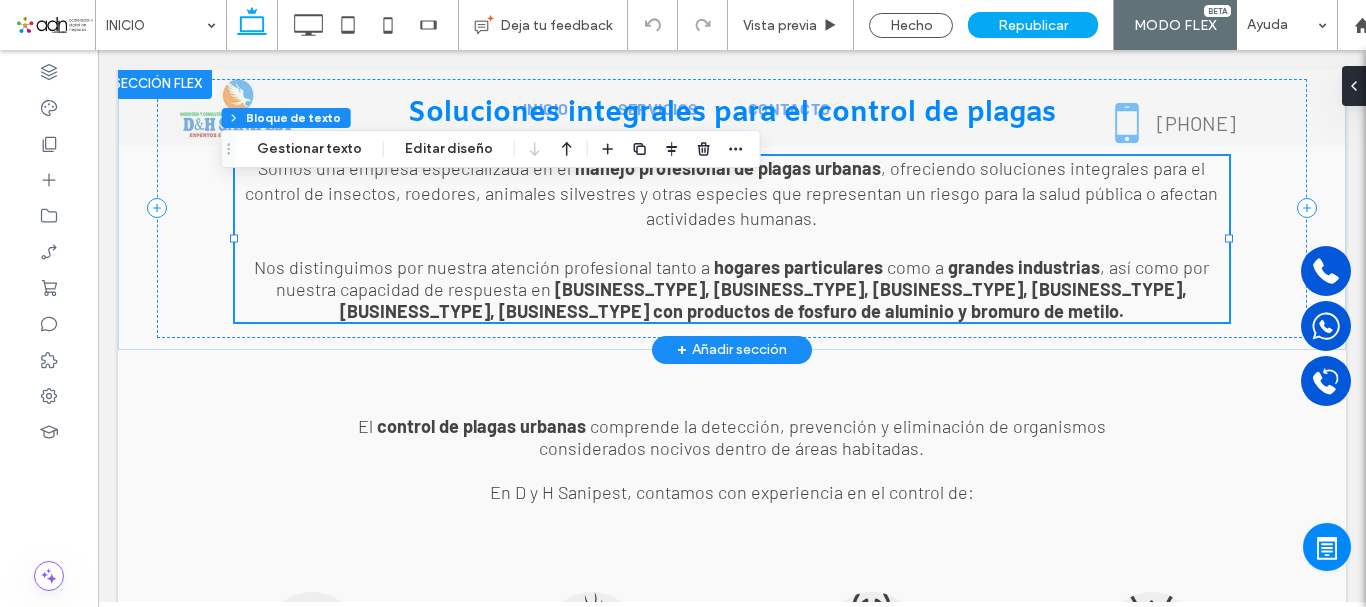 click on "[BUSINESS_TYPE], [BUSINESS_TYPE], [BUSINESS_TYPE], [BUSINESS_TYPE], [BUSINESS_TYPE], [BUSINESS_TYPE] con productos de fosfuro de aluminio y bromuro de metilo." at bounding box center [764, 300] 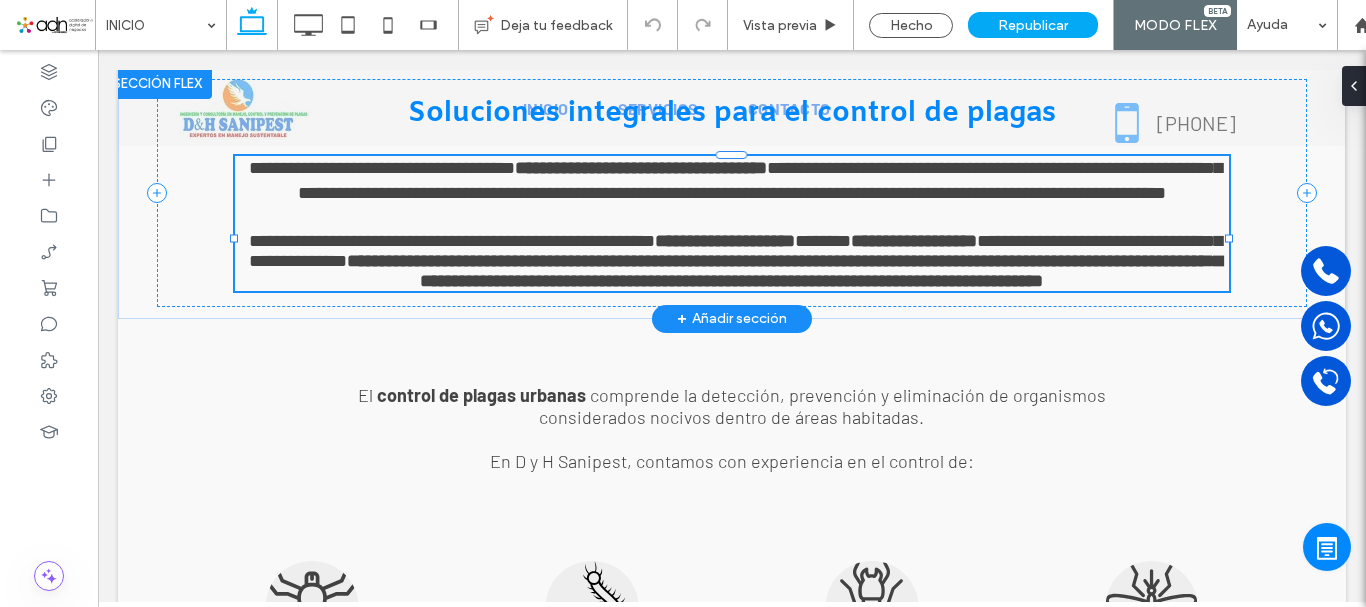 type on "******" 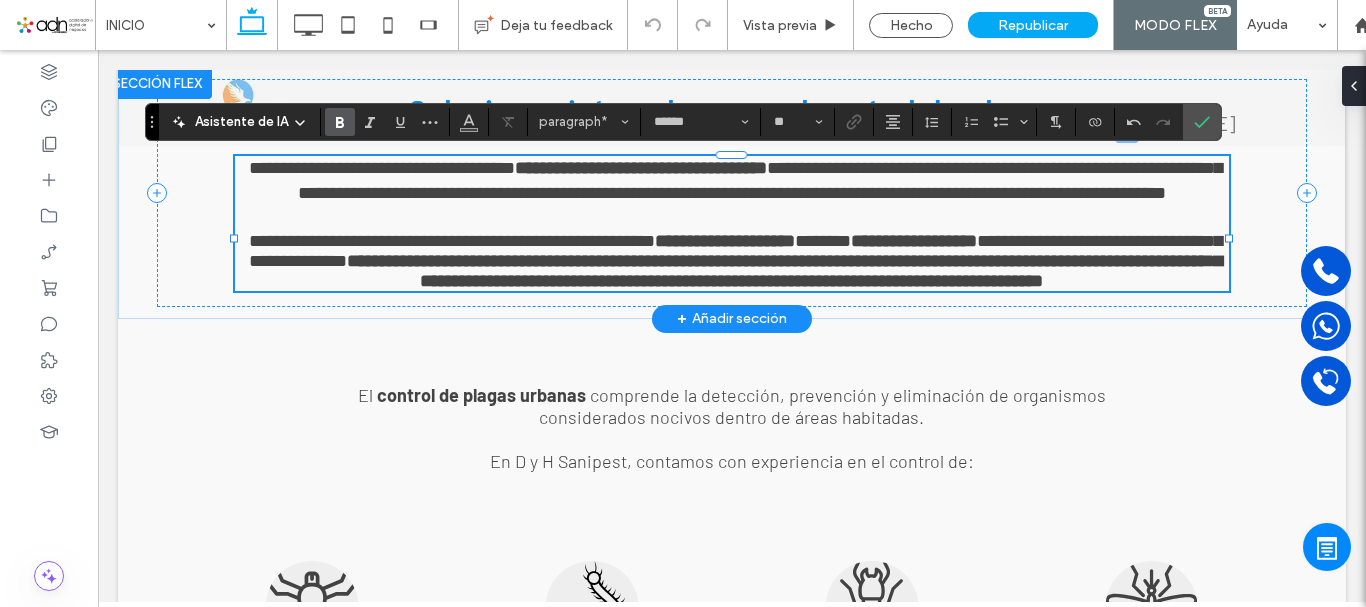 click on "**********" at bounding box center (784, 271) 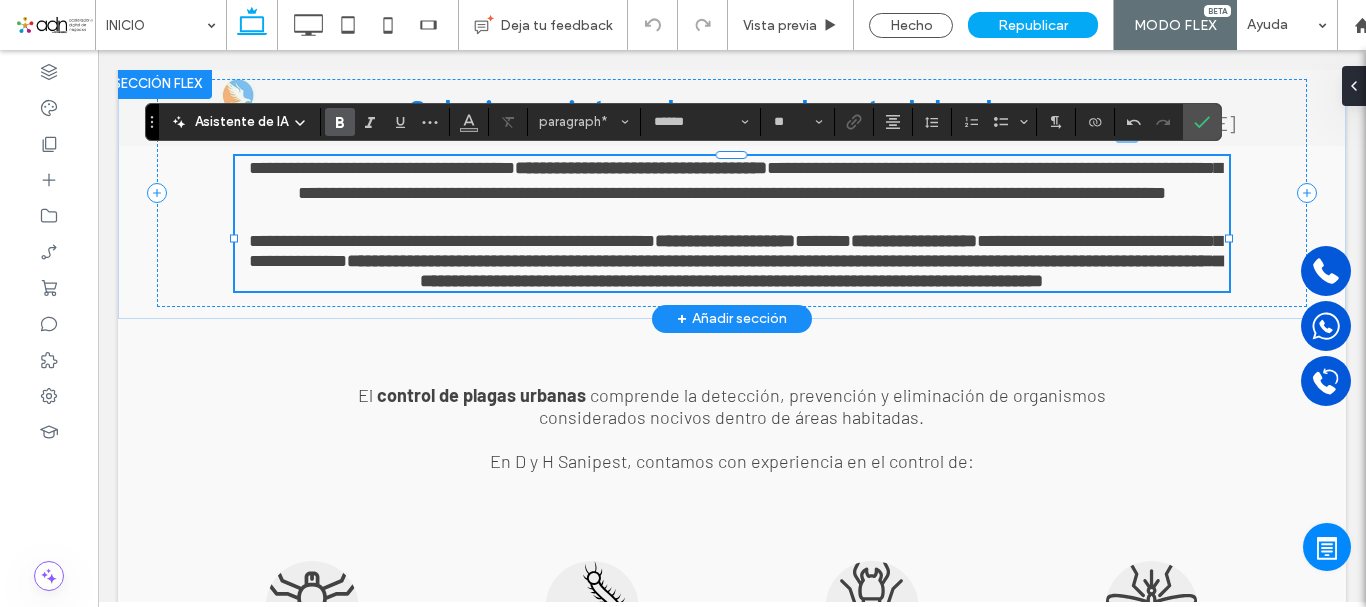 type 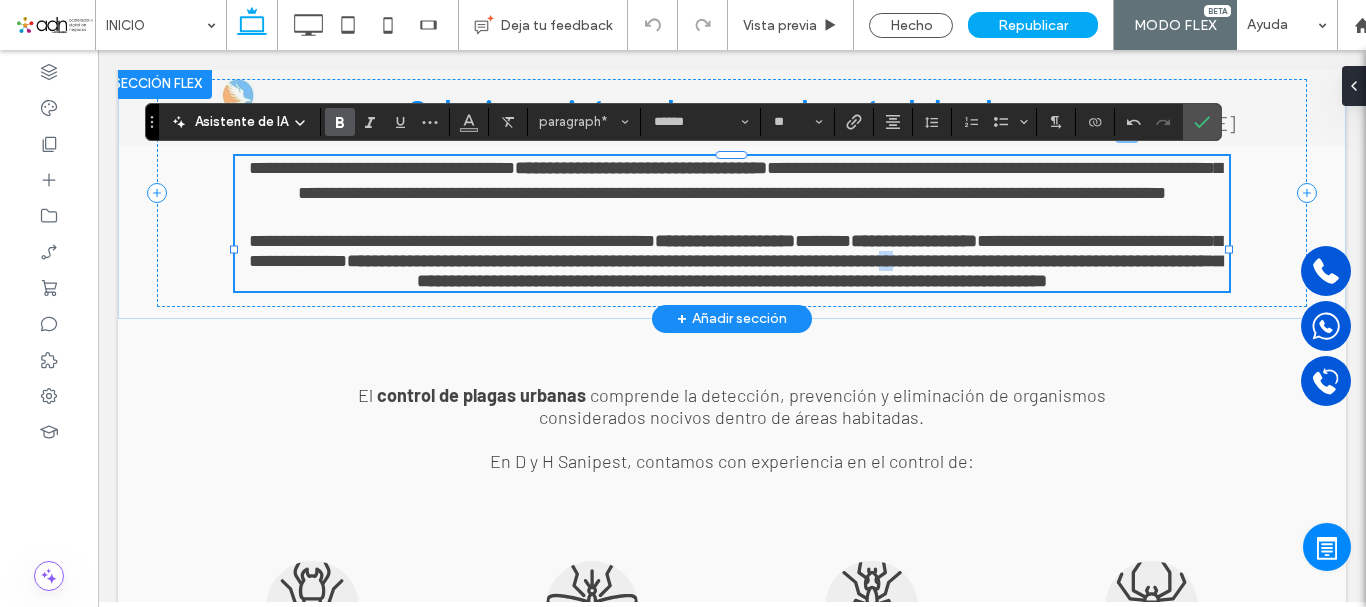 drag, startPoint x: 1140, startPoint y: 292, endPoint x: 1156, endPoint y: 292, distance: 16 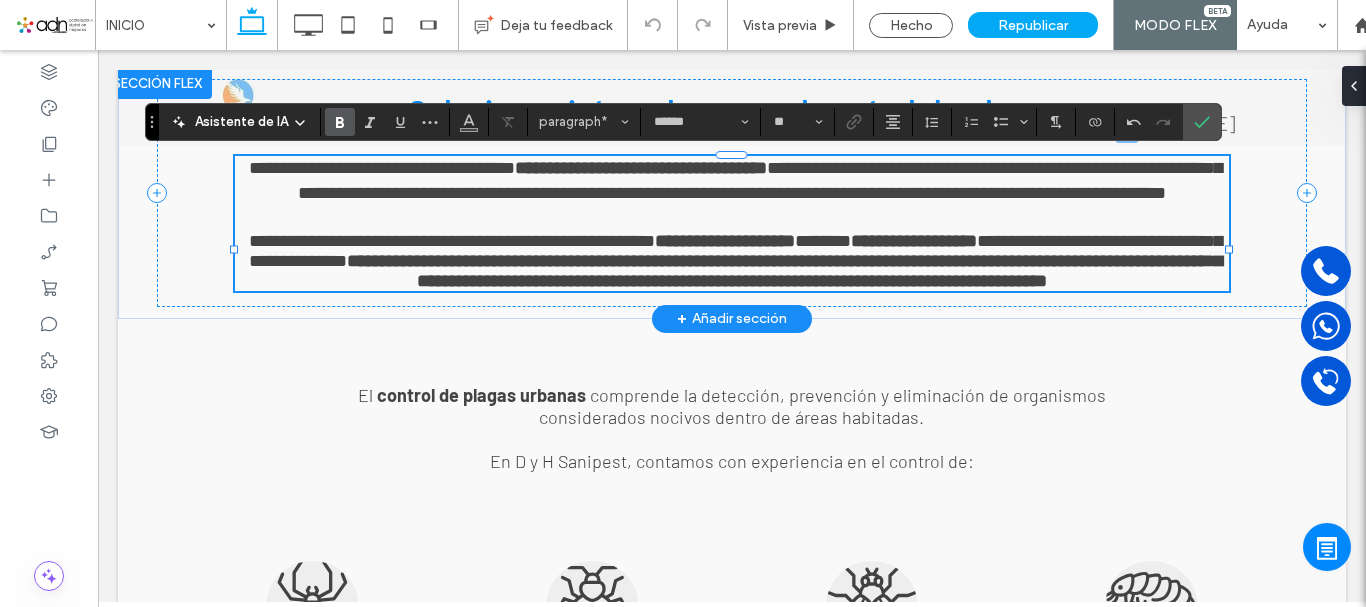 click on "**********" at bounding box center (784, 271) 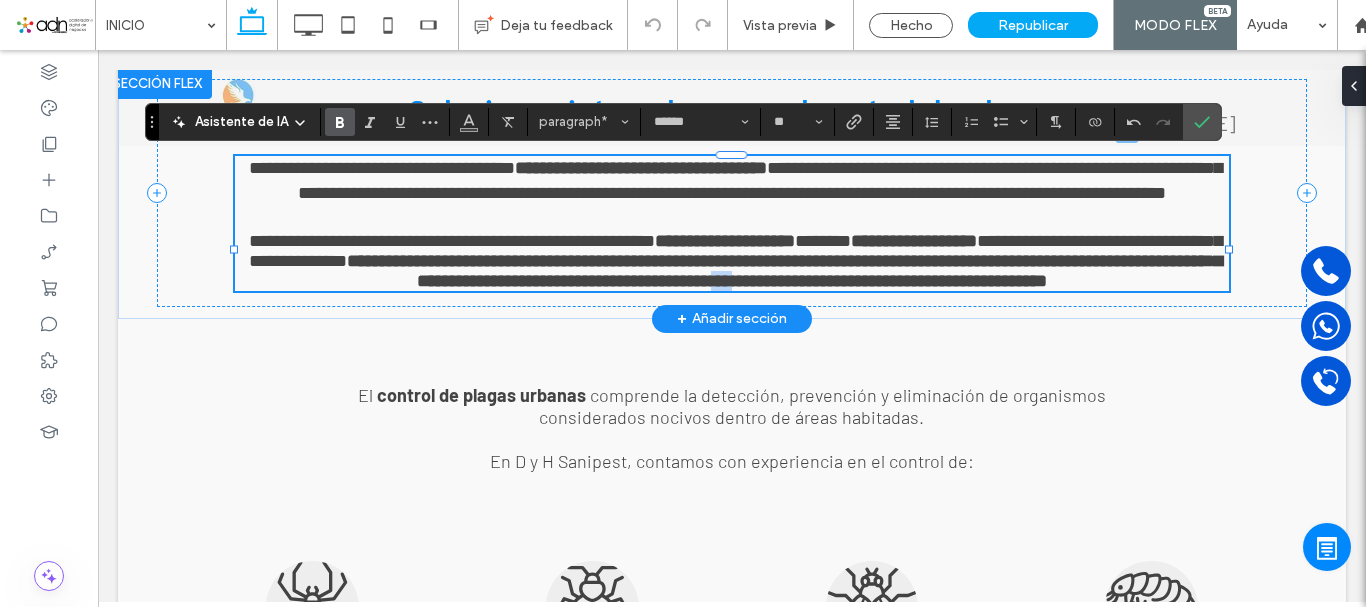 click on "**********" at bounding box center (784, 271) 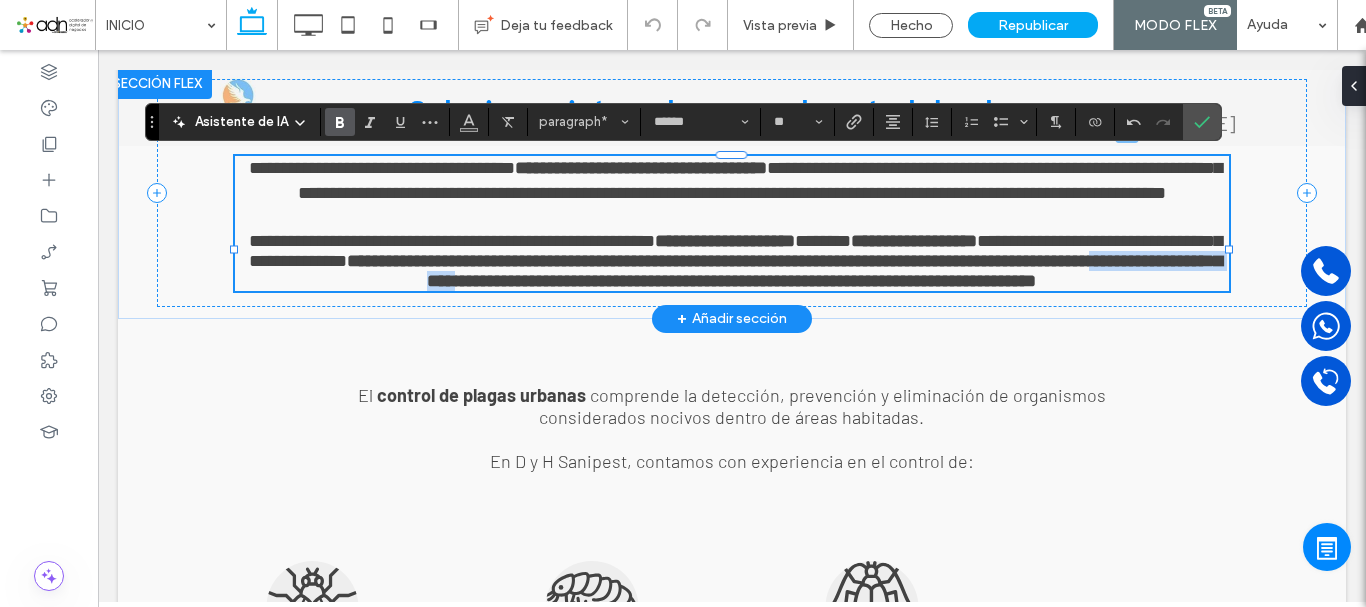 drag, startPoint x: 409, startPoint y: 313, endPoint x: 587, endPoint y: 310, distance: 178.02528 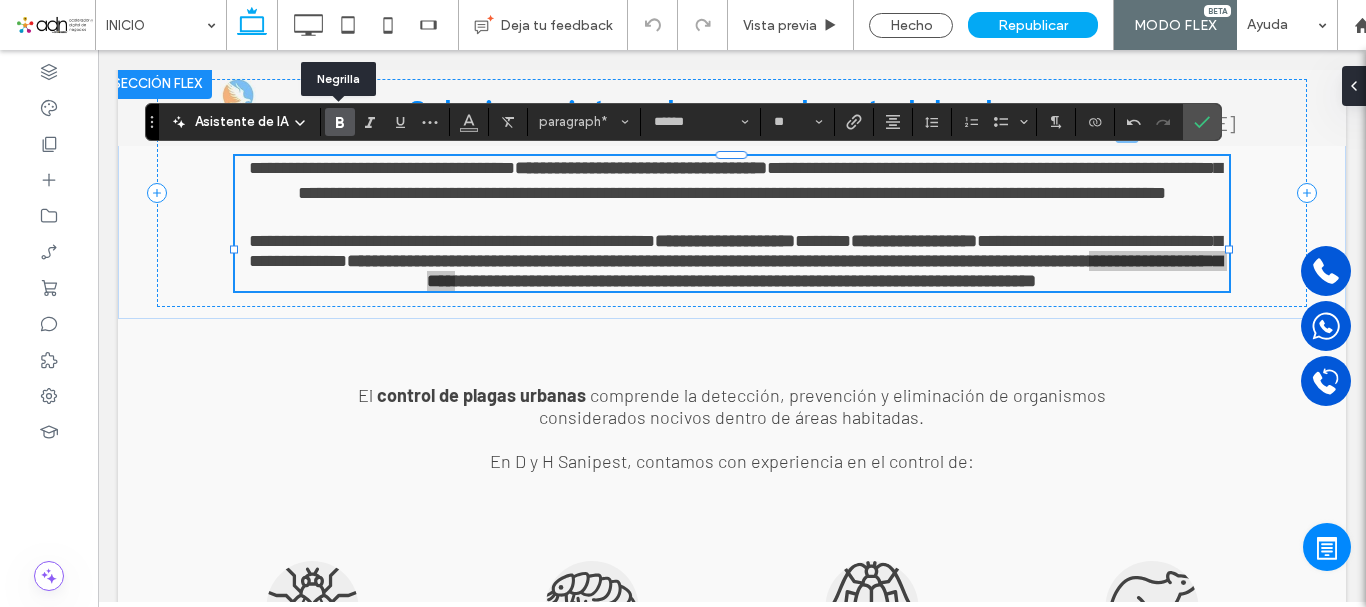 drag, startPoint x: 339, startPoint y: 123, endPoint x: 416, endPoint y: 147, distance: 80.65358 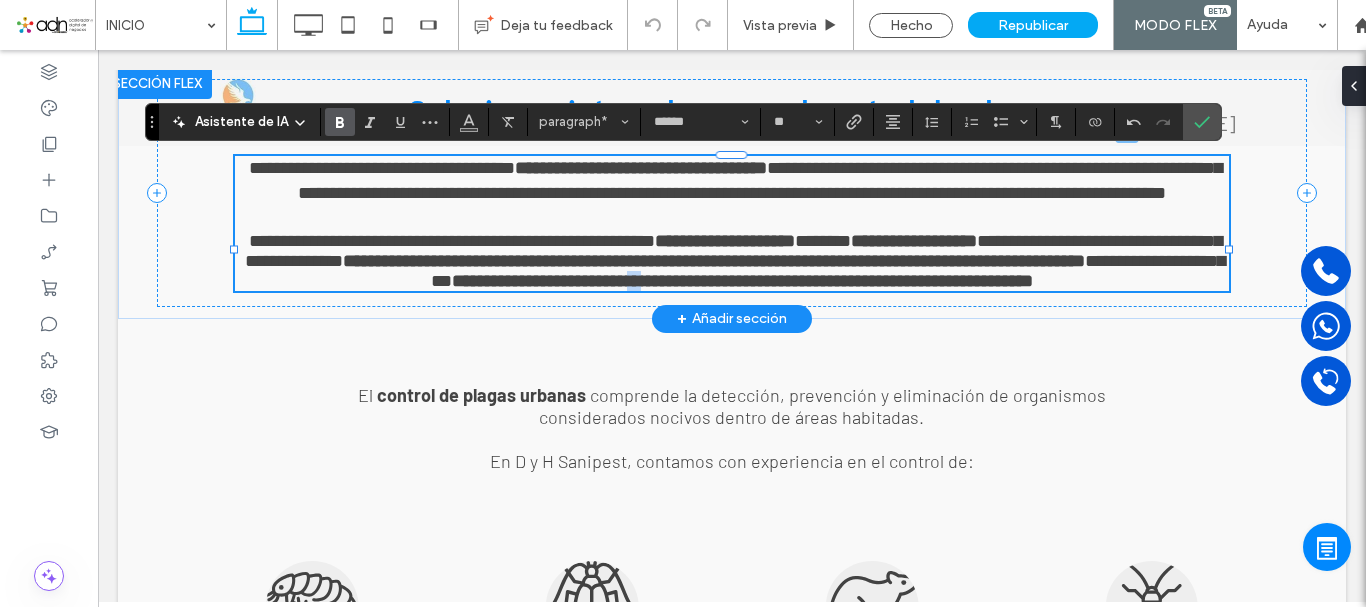 drag, startPoint x: 789, startPoint y: 312, endPoint x: 815, endPoint y: 311, distance: 26.019224 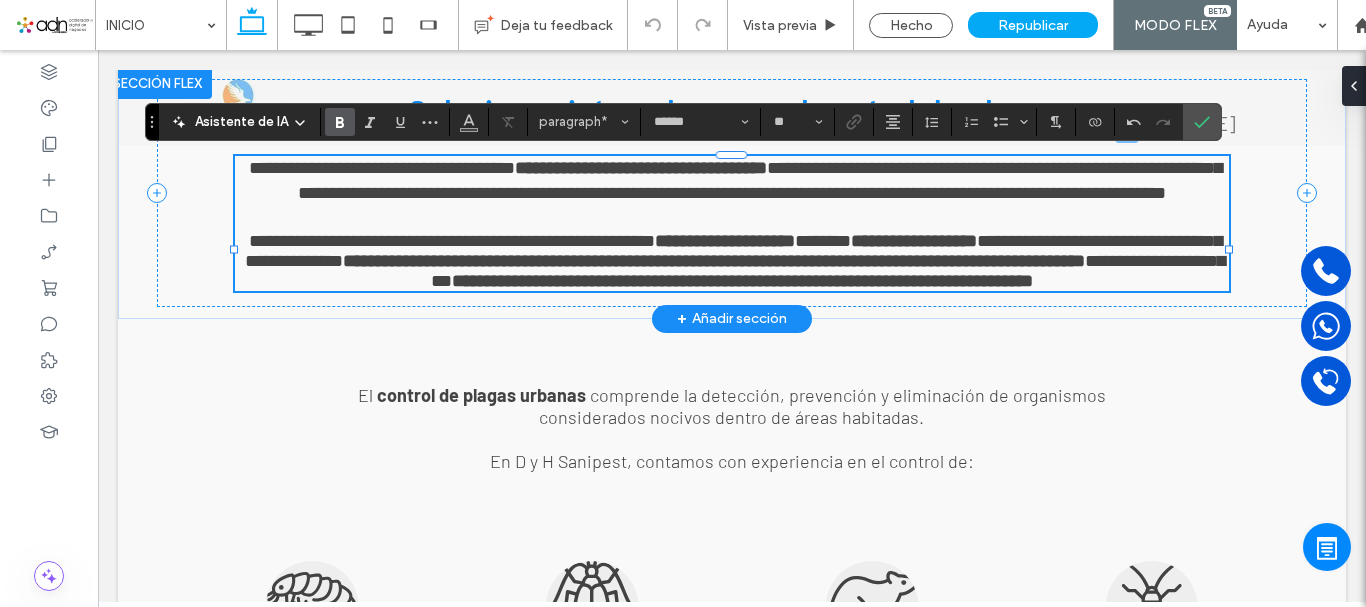 click on "**********" at bounding box center (742, 281) 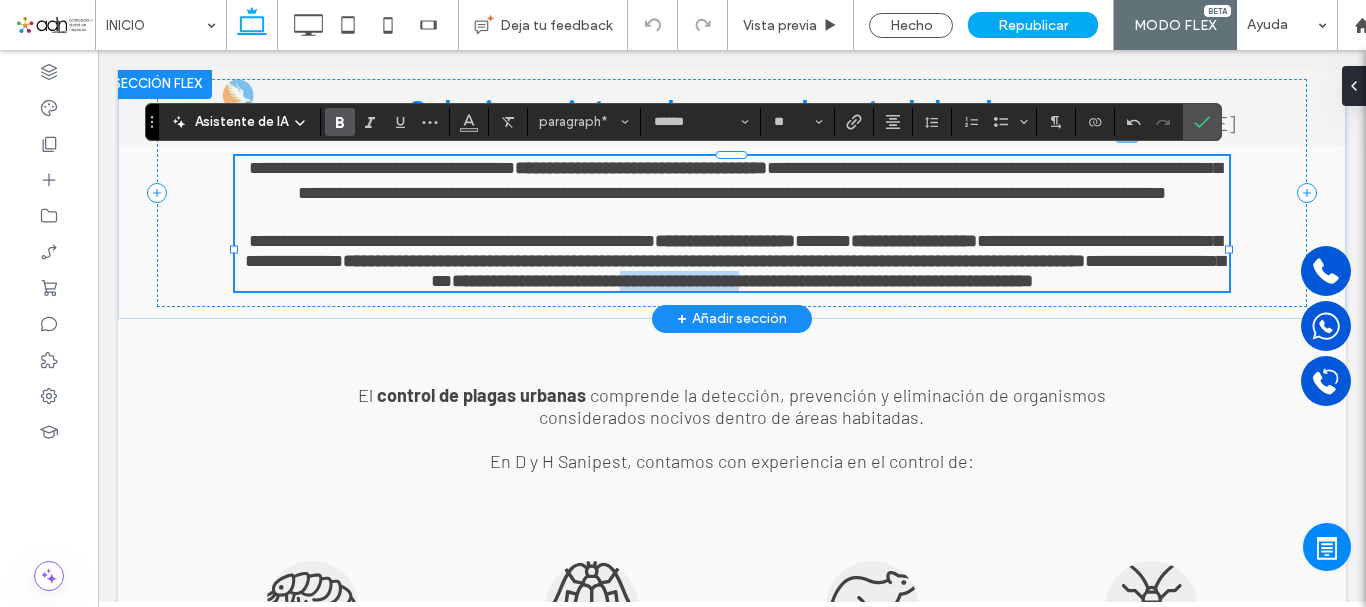 drag, startPoint x: 785, startPoint y: 313, endPoint x: 929, endPoint y: 313, distance: 144 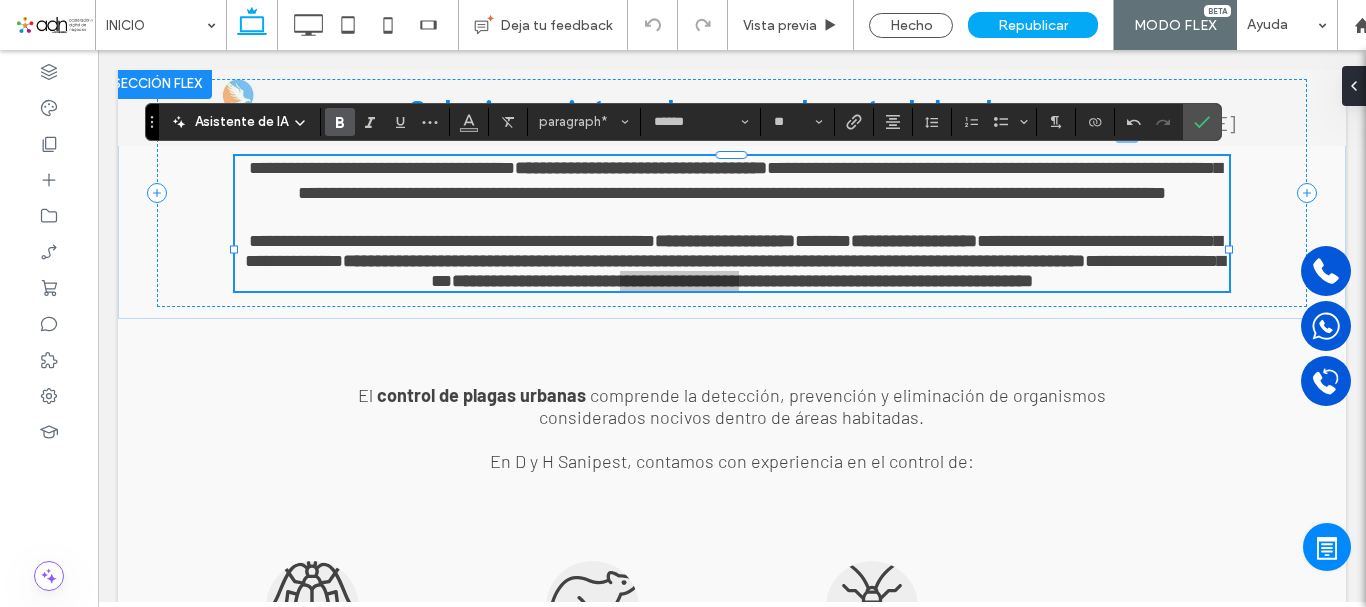 click 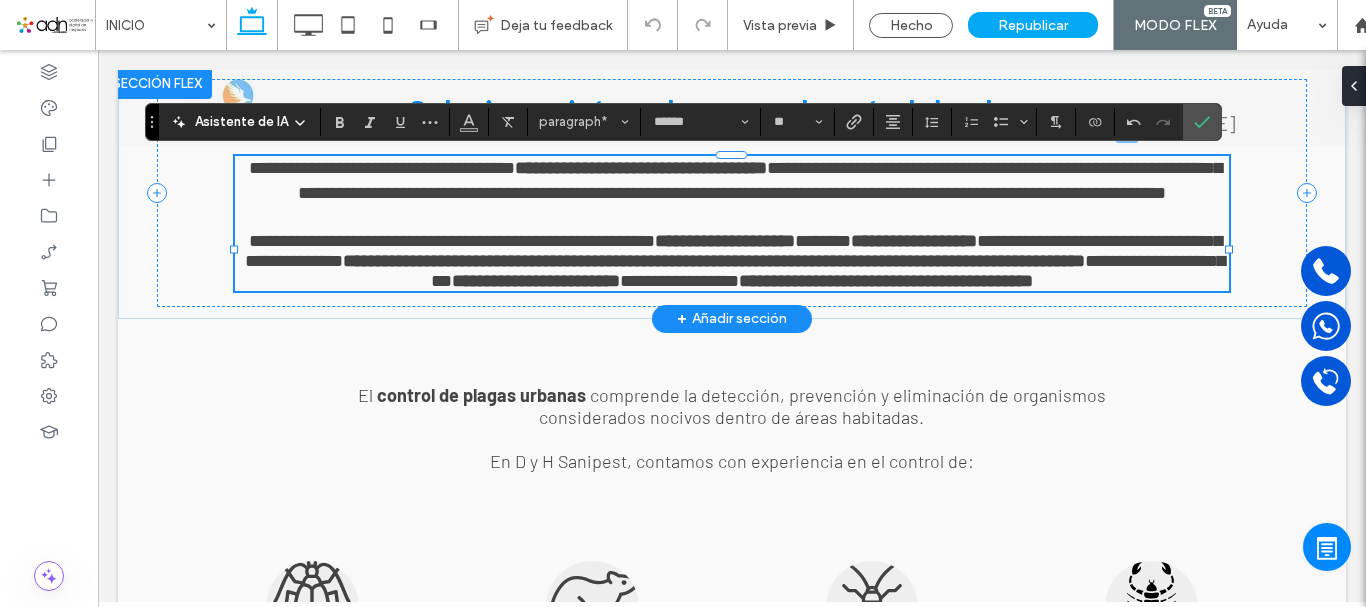click on "**********" at bounding box center [914, 241] 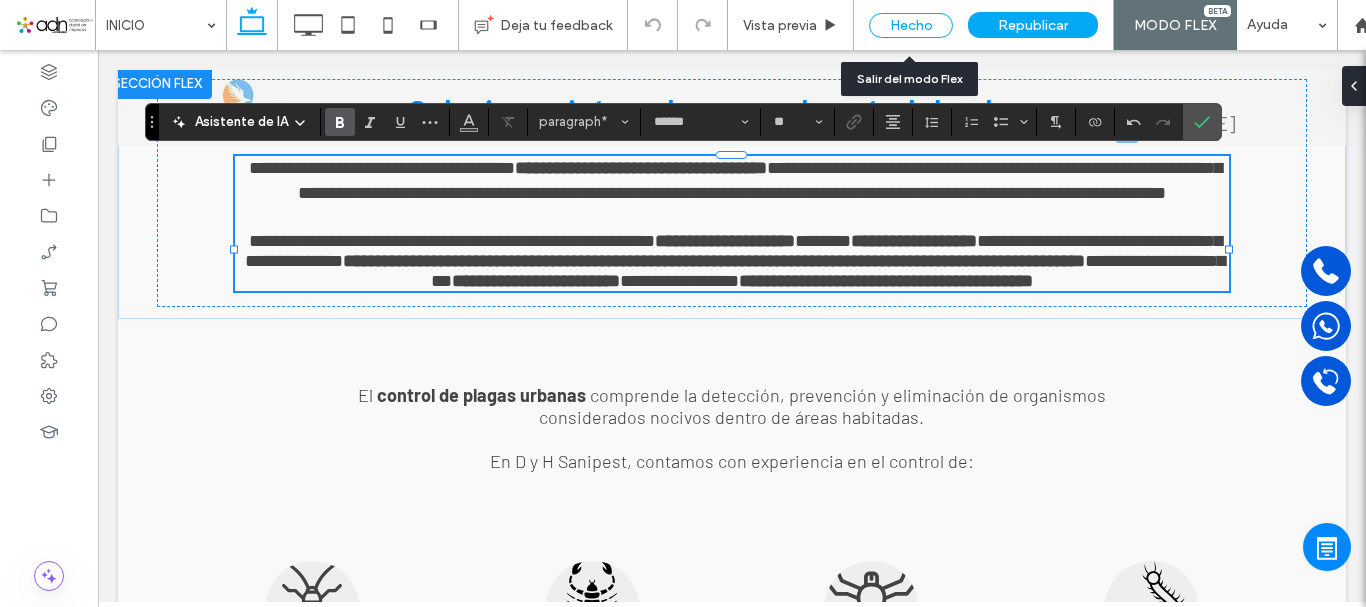 click on "Hecho" at bounding box center (911, 25) 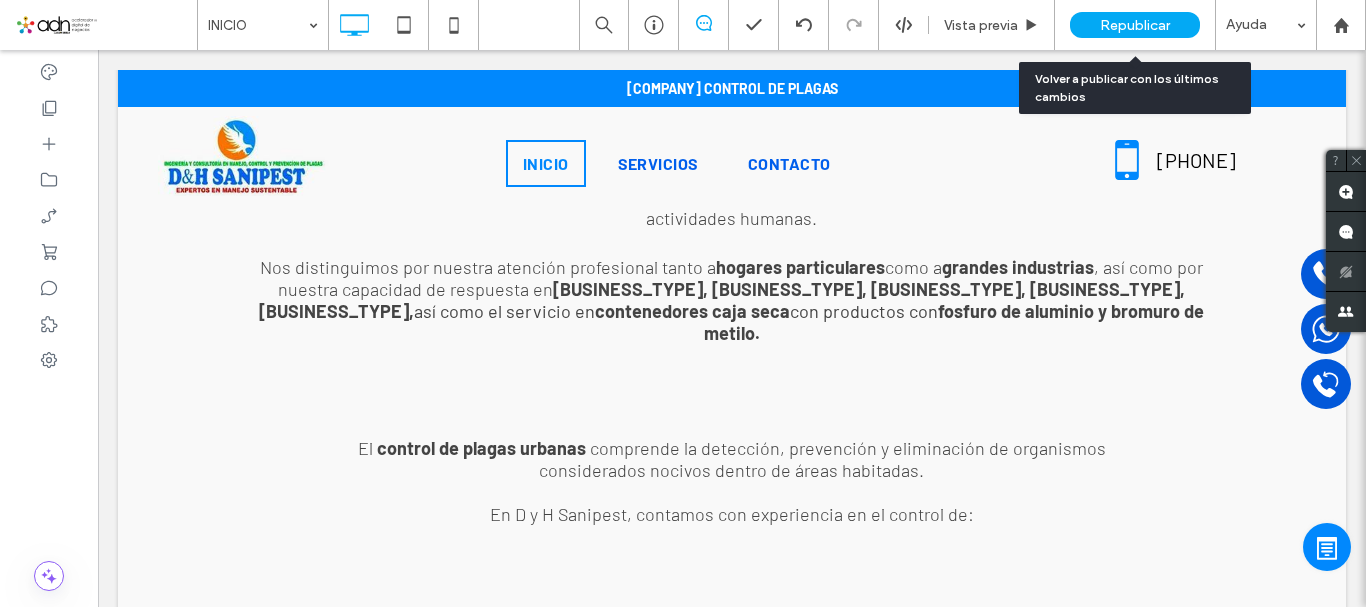 click on "Republicar" at bounding box center (1135, 25) 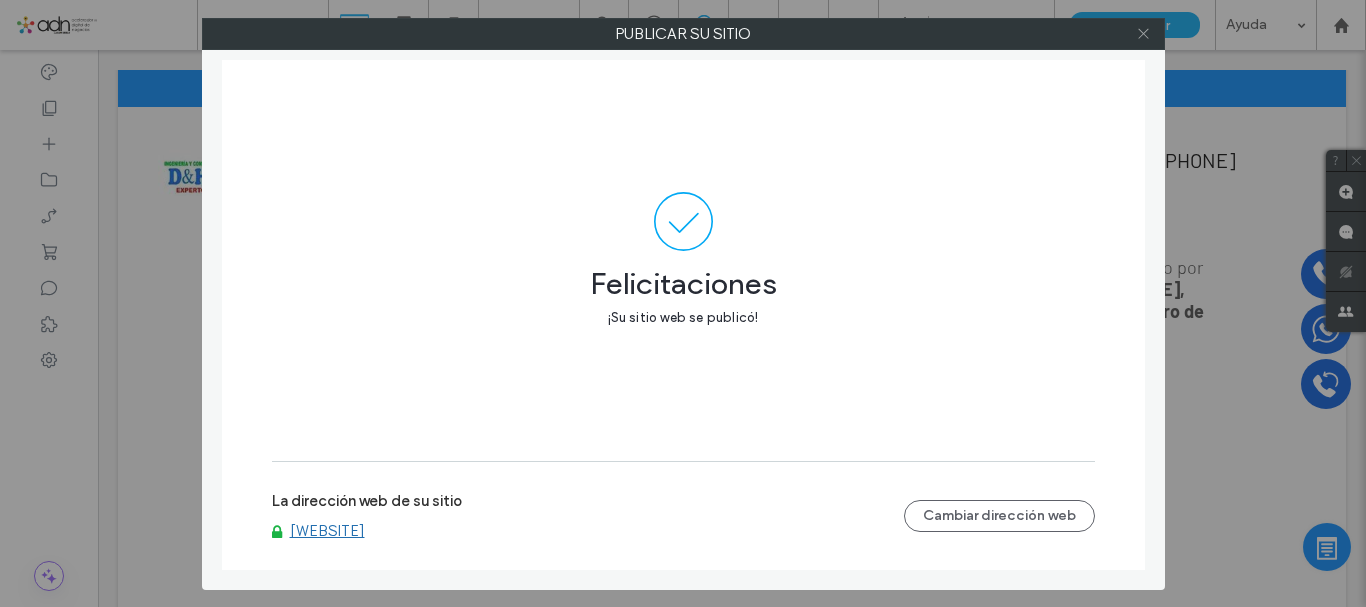 click 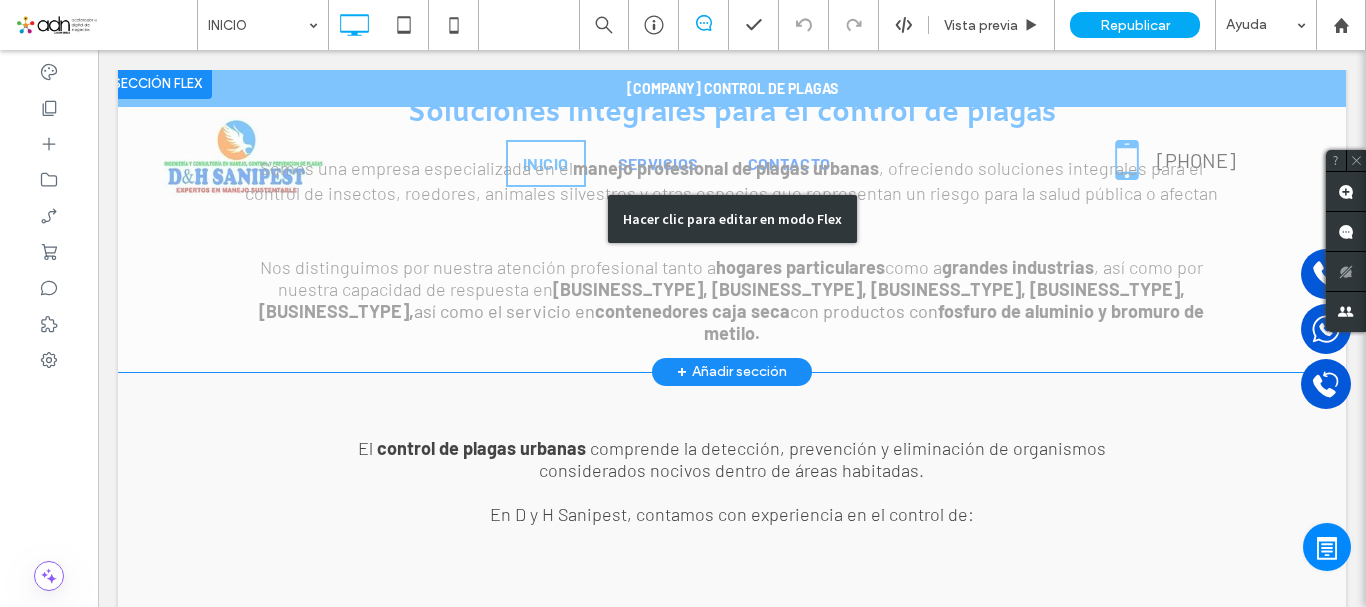click on "Hacer clic para editar en modo Flex" at bounding box center (732, 219) 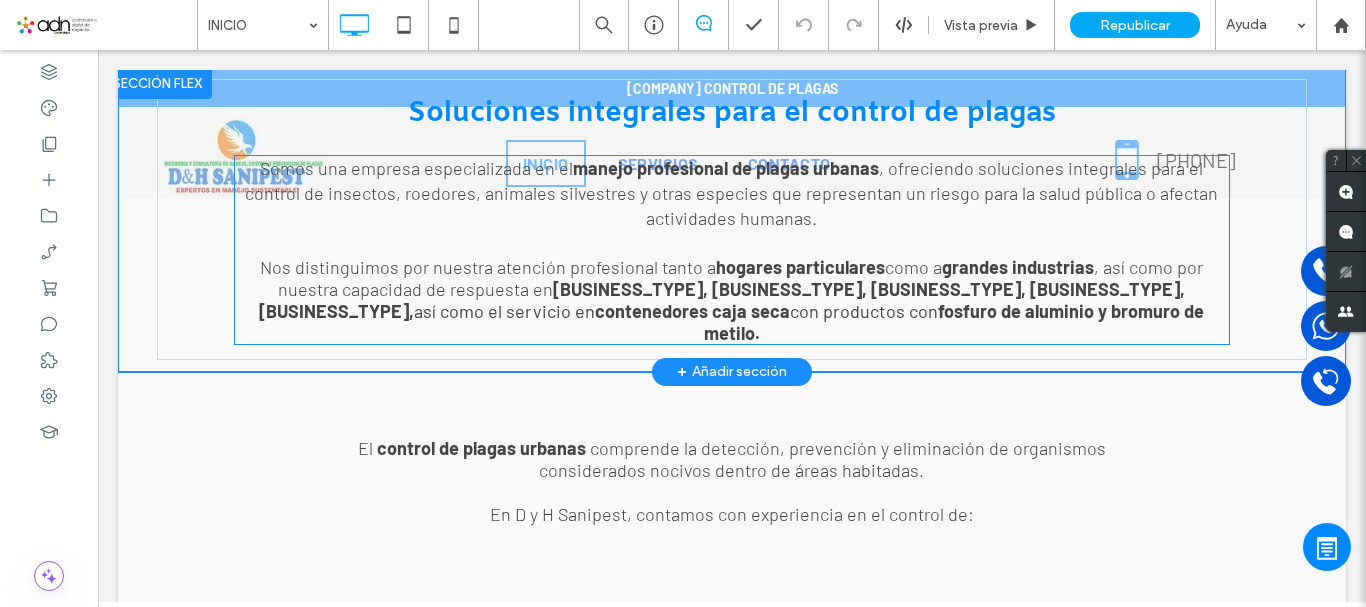 click on "contenedores caja seca" at bounding box center [692, 311] 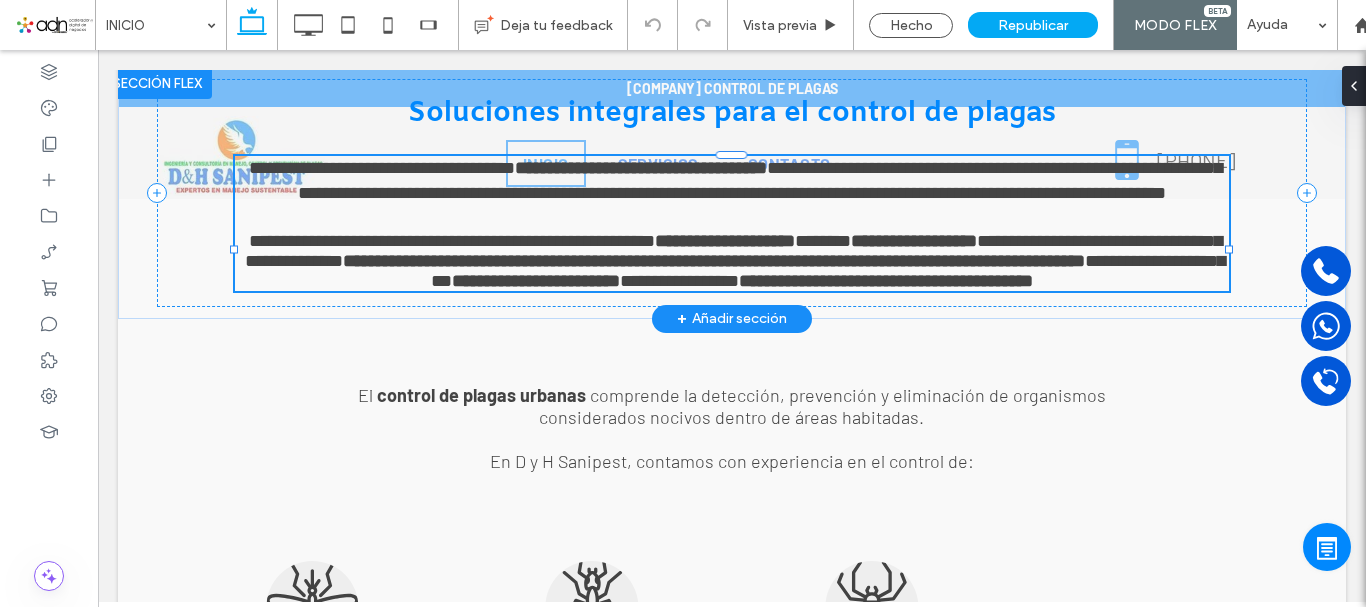 type on "******" 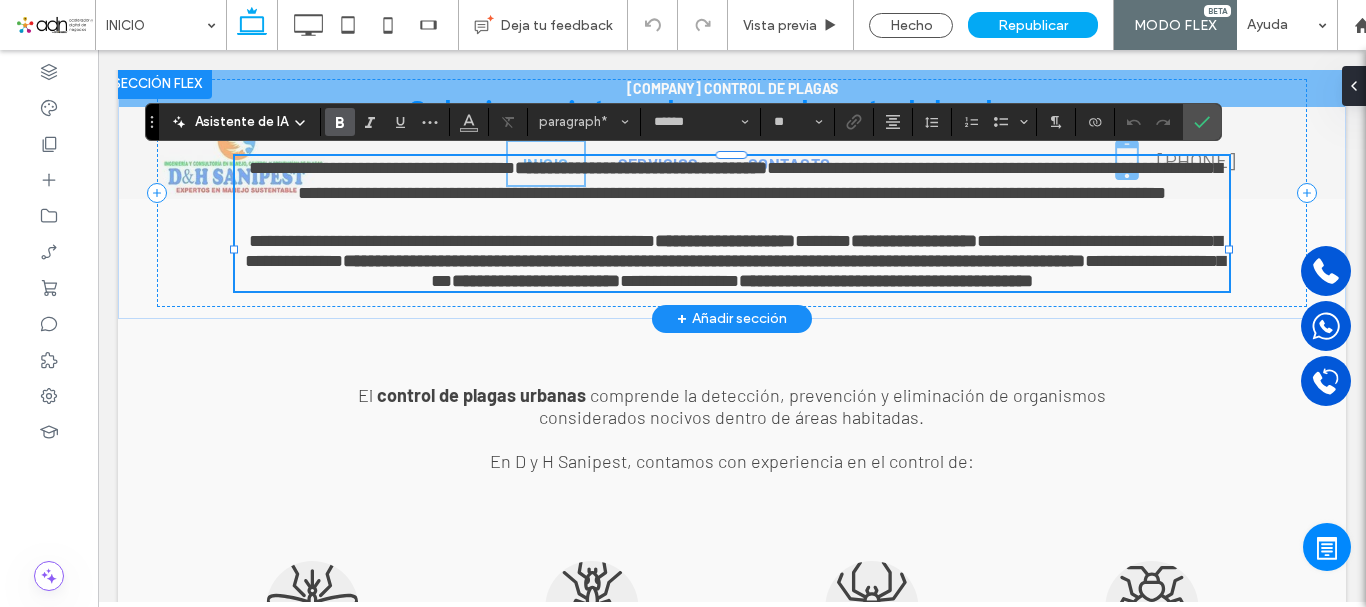 click on "**********" at bounding box center (714, 261) 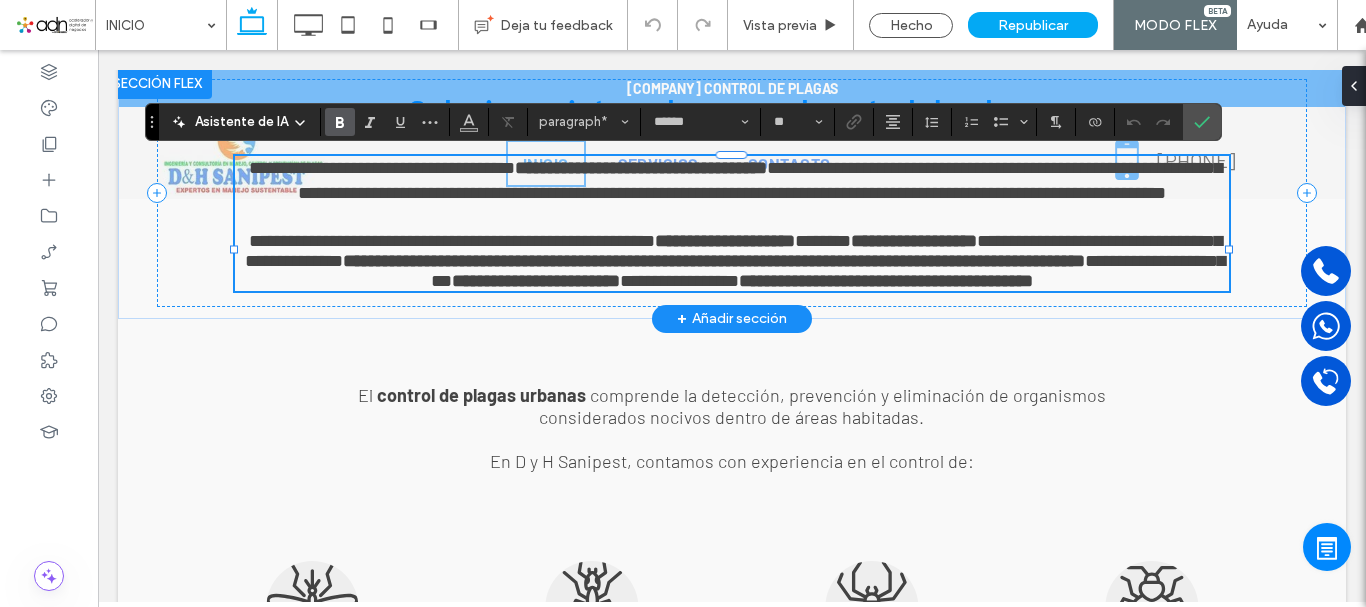 type 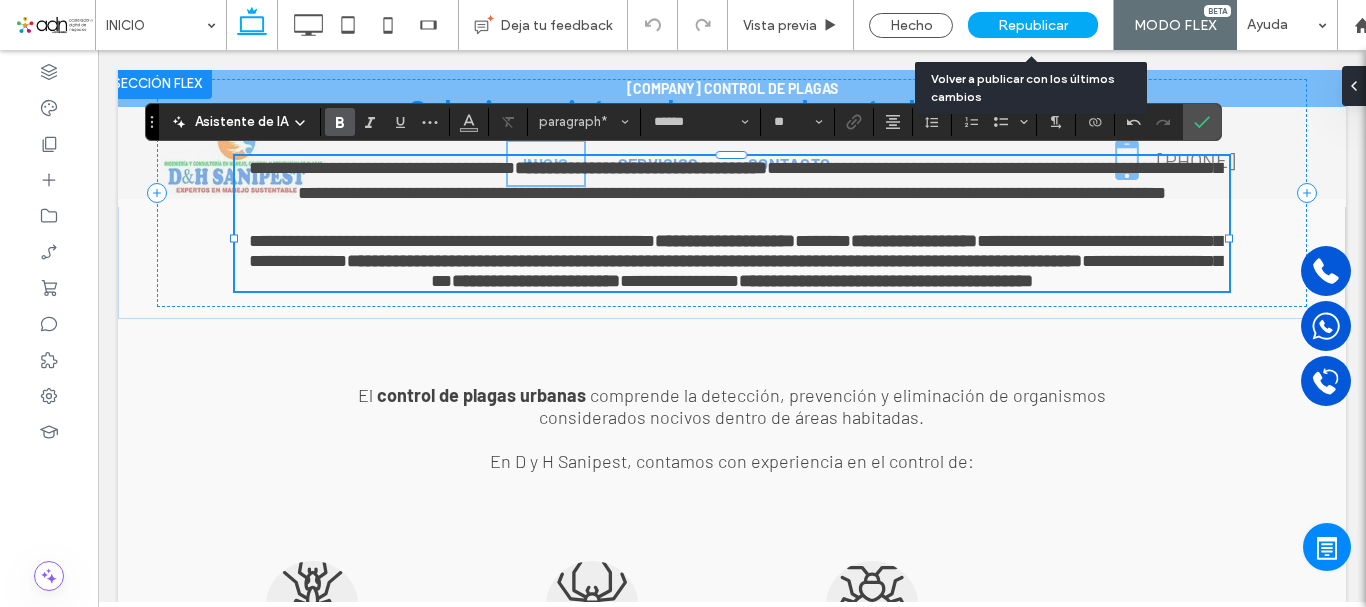 click on "Republicar" at bounding box center (1033, 25) 